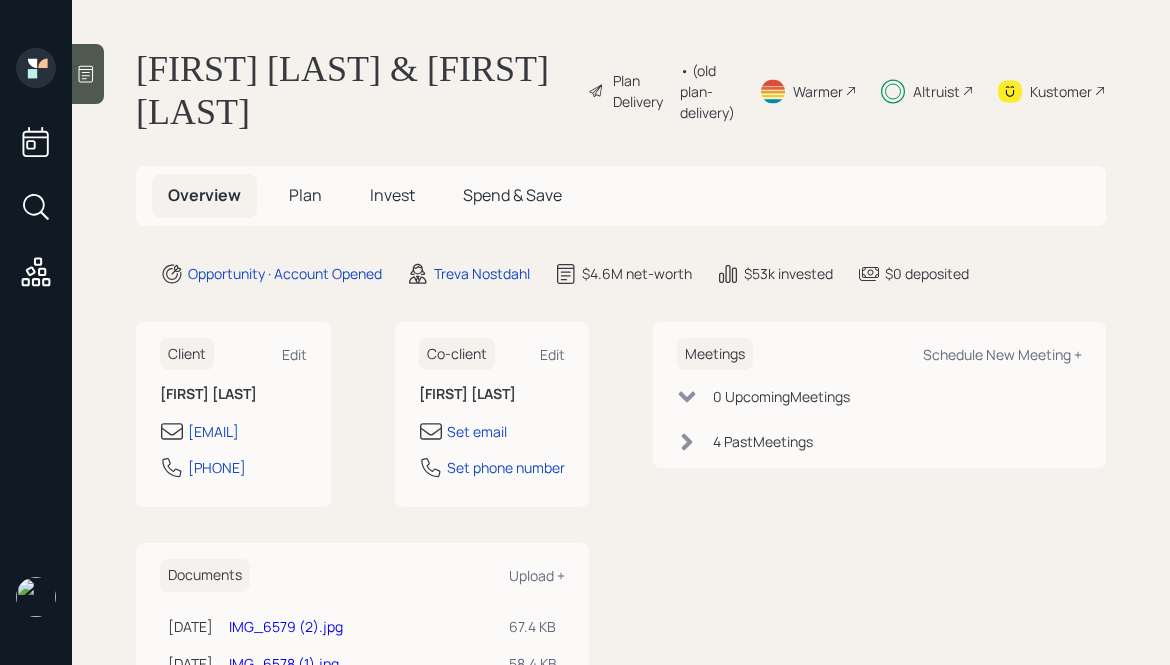 scroll, scrollTop: 0, scrollLeft: 0, axis: both 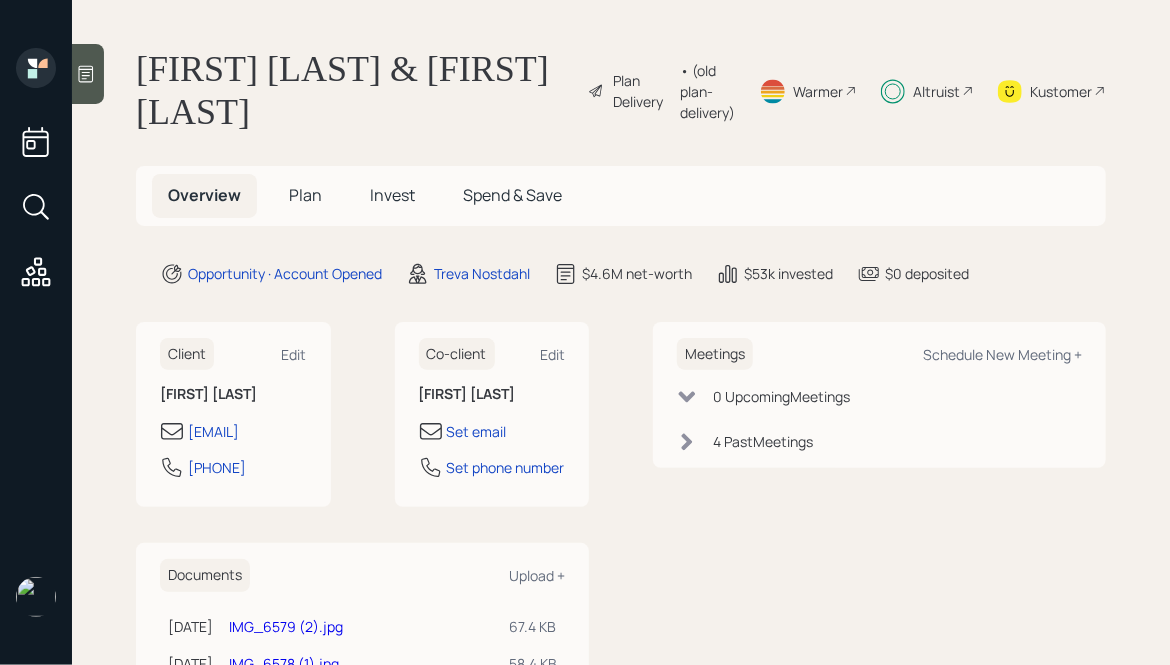 click on "Plan" at bounding box center [305, 195] 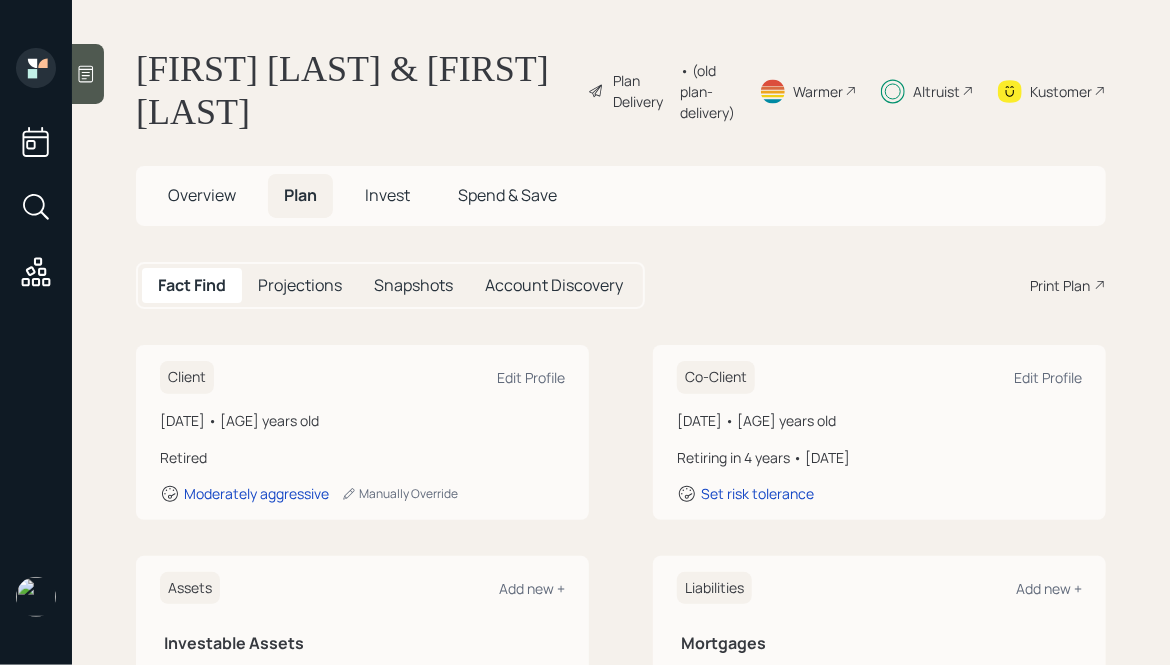 click on "Invest" at bounding box center (202, 195) 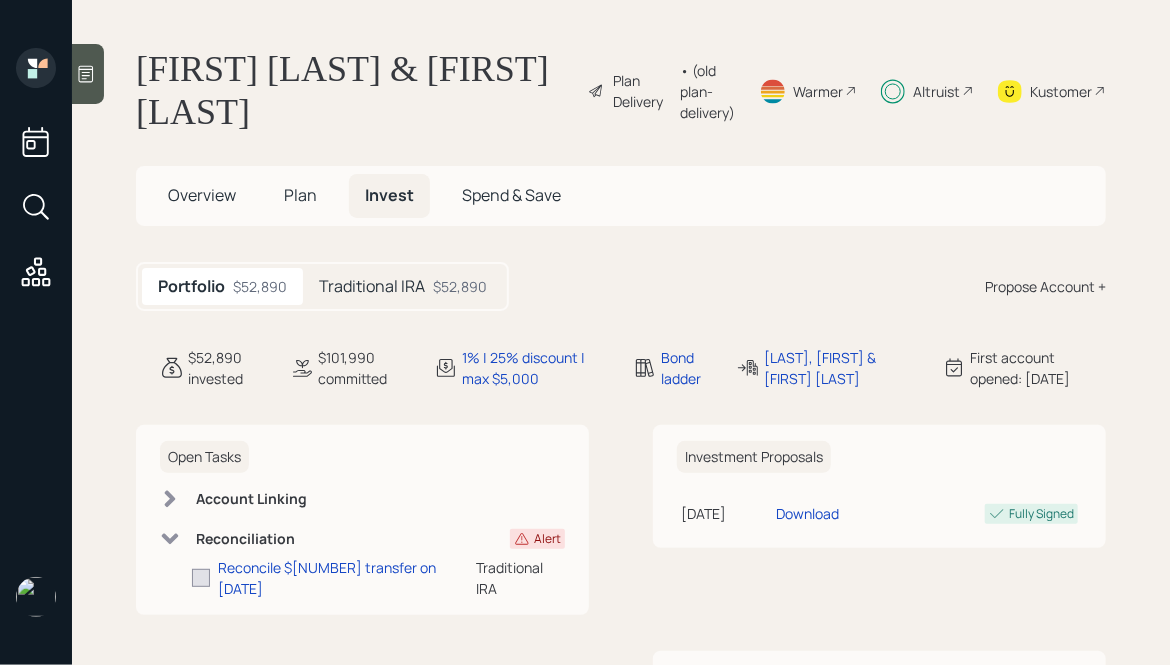 click on "Traditional IRA" at bounding box center [372, 286] 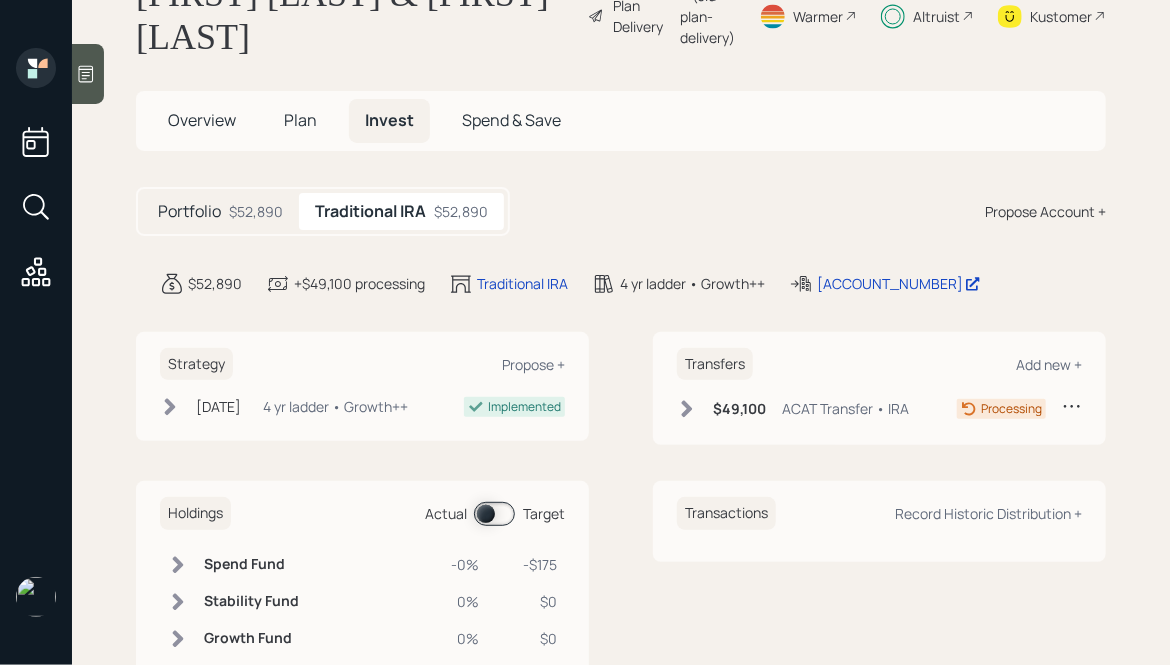 scroll, scrollTop: 76, scrollLeft: 0, axis: vertical 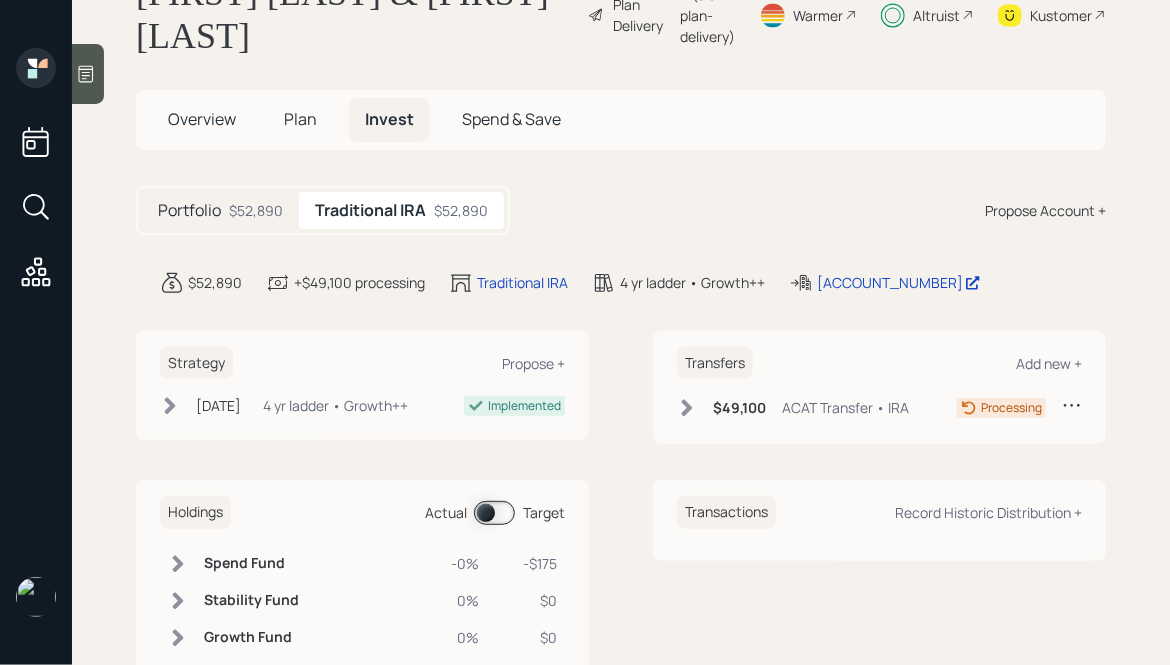 click at bounding box center [687, 408] 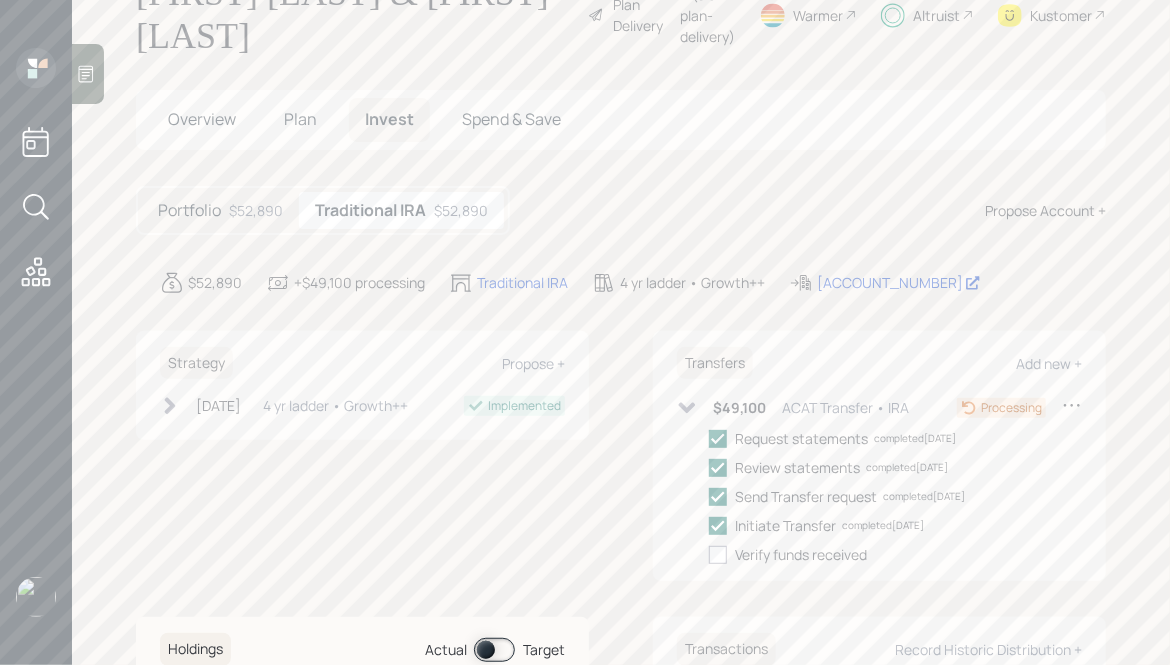 click at bounding box center [687, 408] 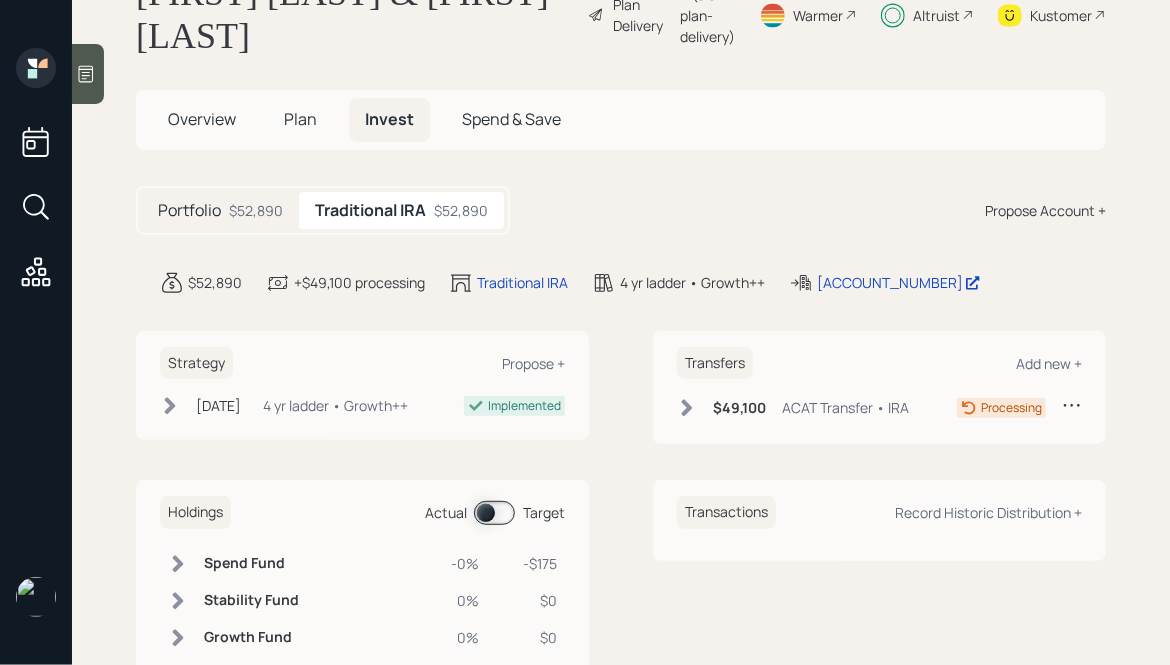 click on "Overview" at bounding box center (202, 119) 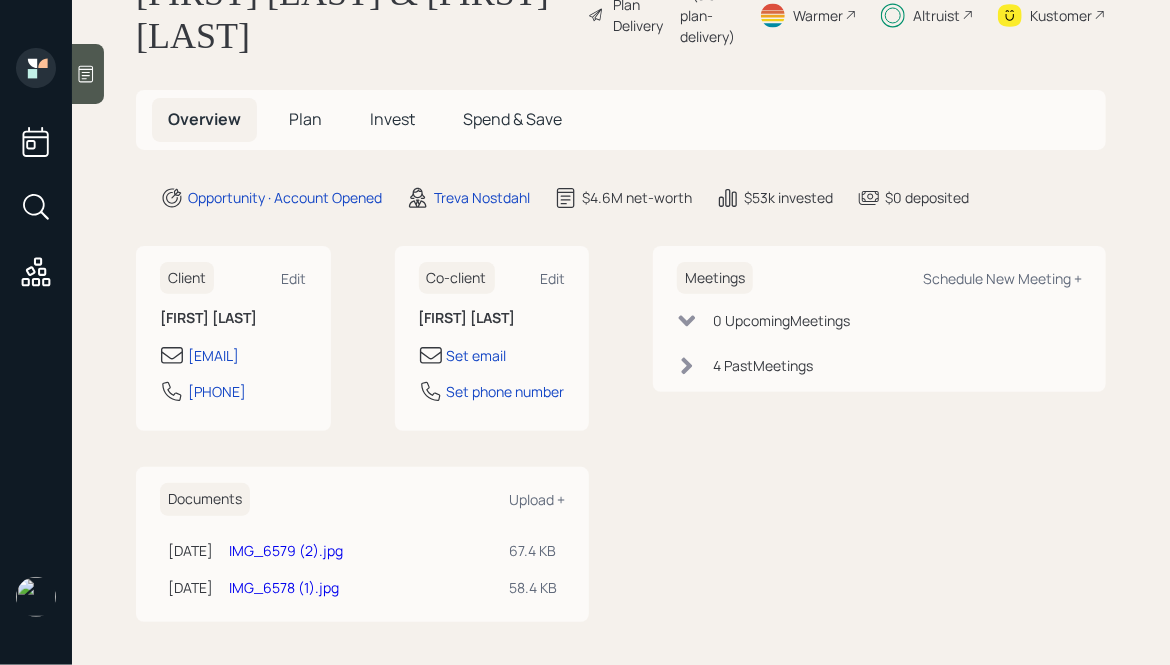 scroll, scrollTop: 99, scrollLeft: 0, axis: vertical 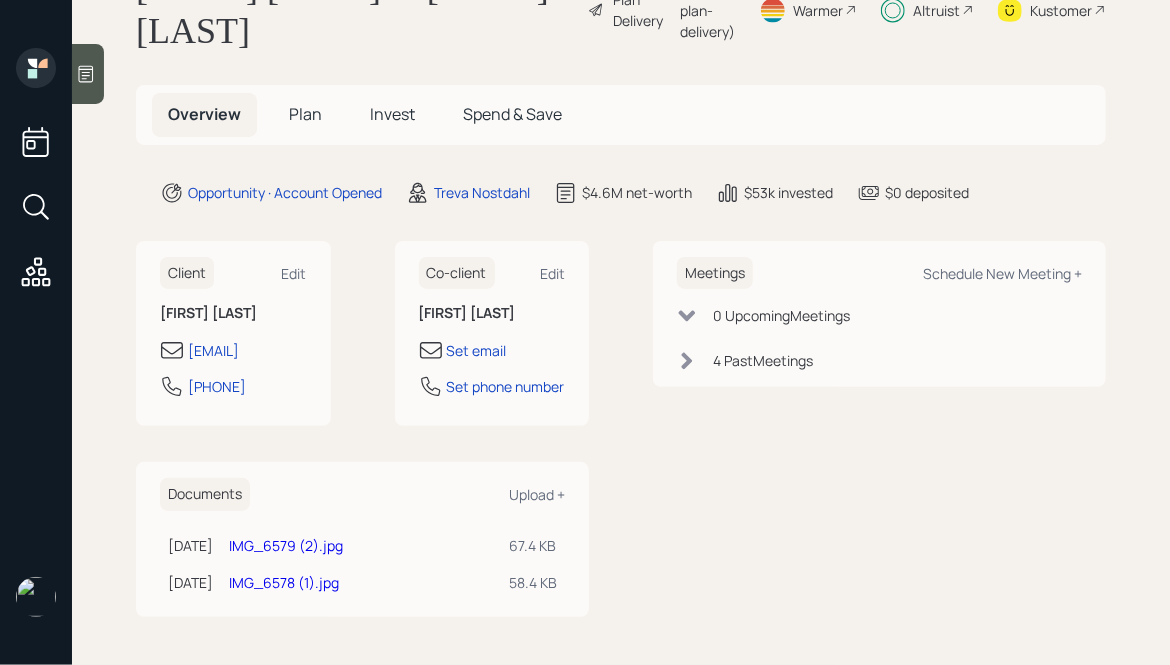 click on "IMG_6578 (1).jpg" at bounding box center [284, 582] 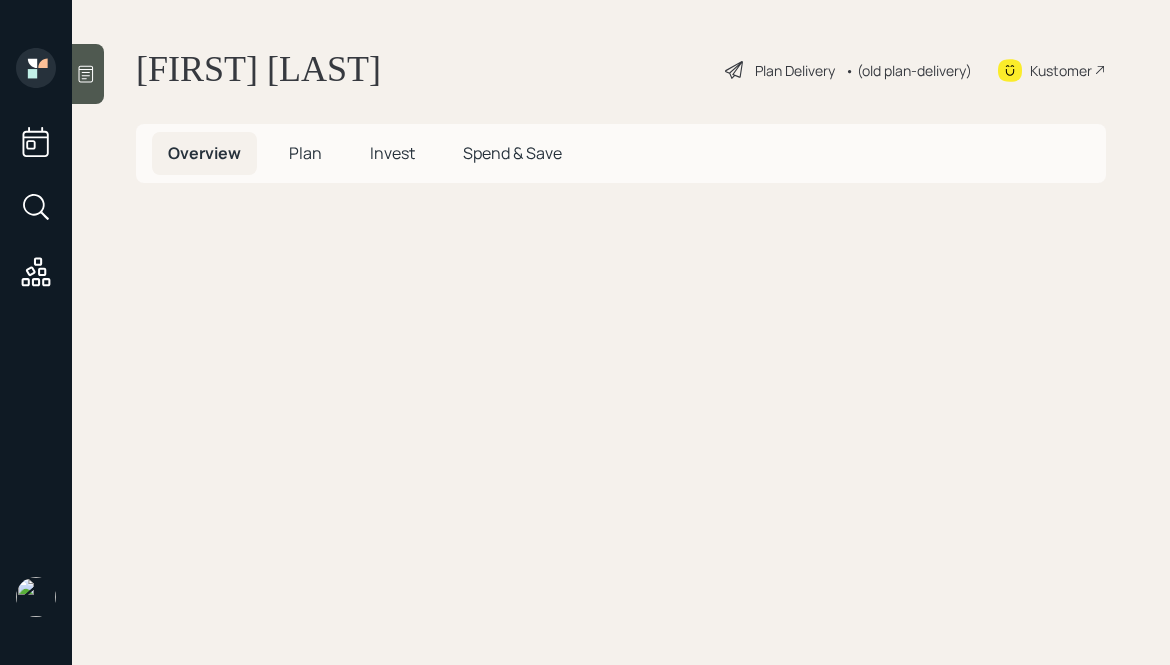 scroll, scrollTop: 0, scrollLeft: 0, axis: both 